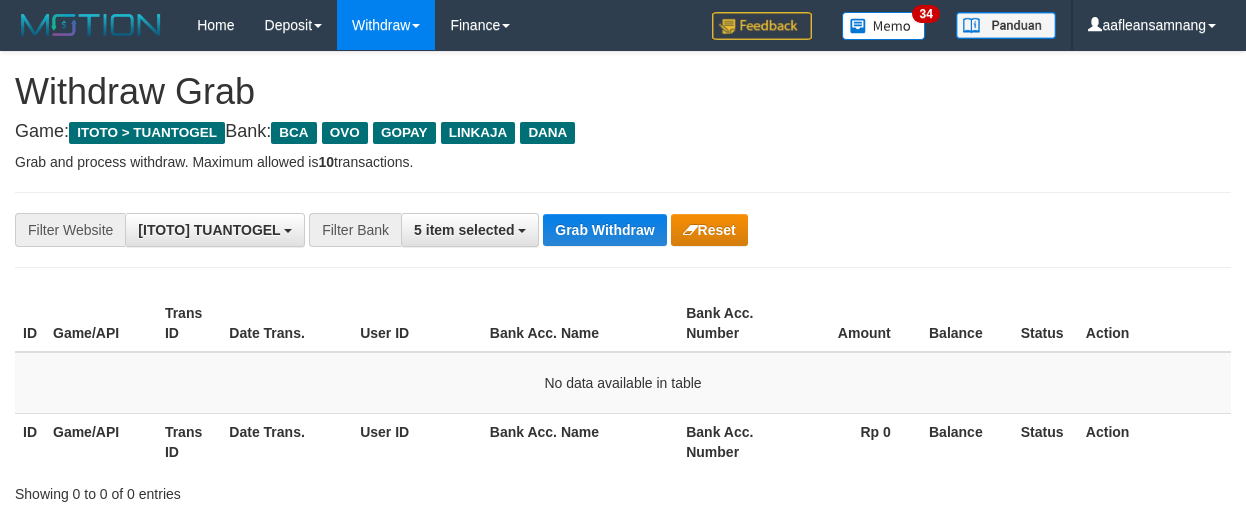 scroll, scrollTop: 0, scrollLeft: 0, axis: both 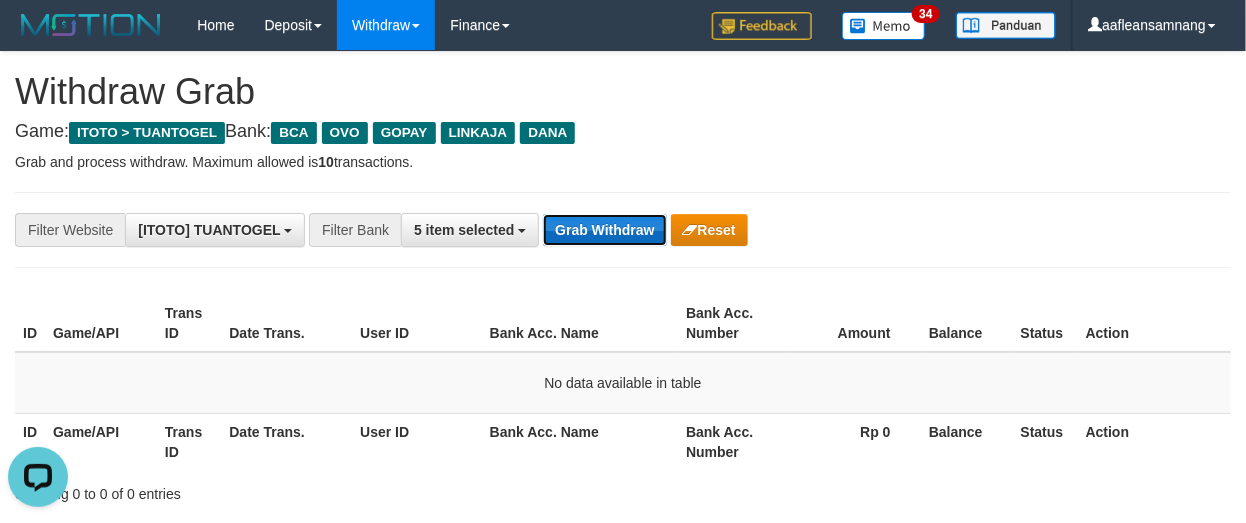 click on "Grab Withdraw" at bounding box center (604, 230) 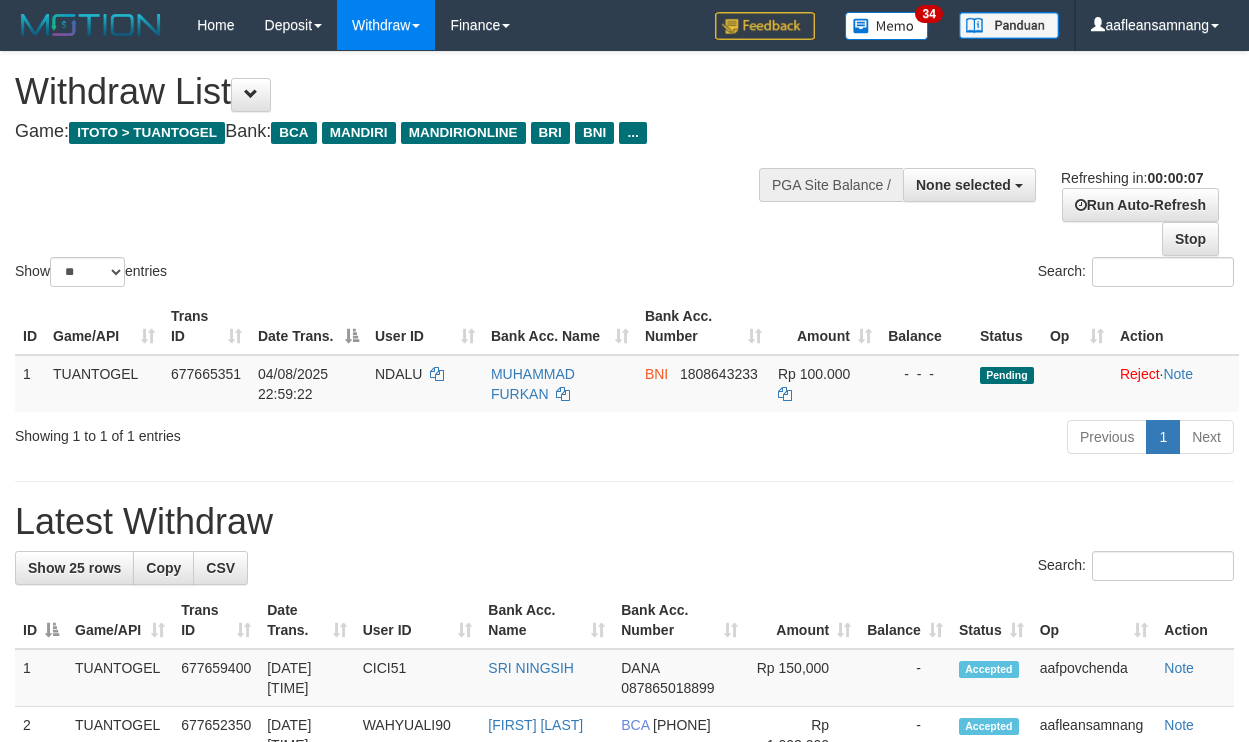 select 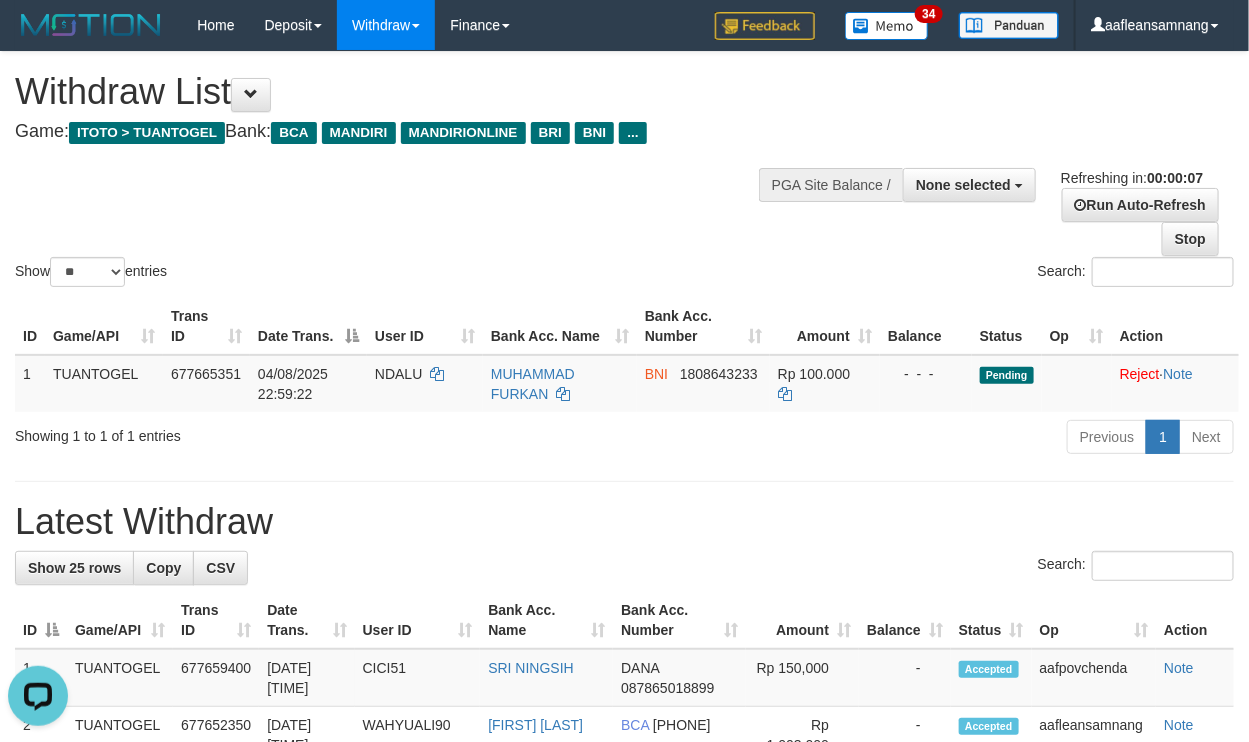 scroll, scrollTop: 0, scrollLeft: 0, axis: both 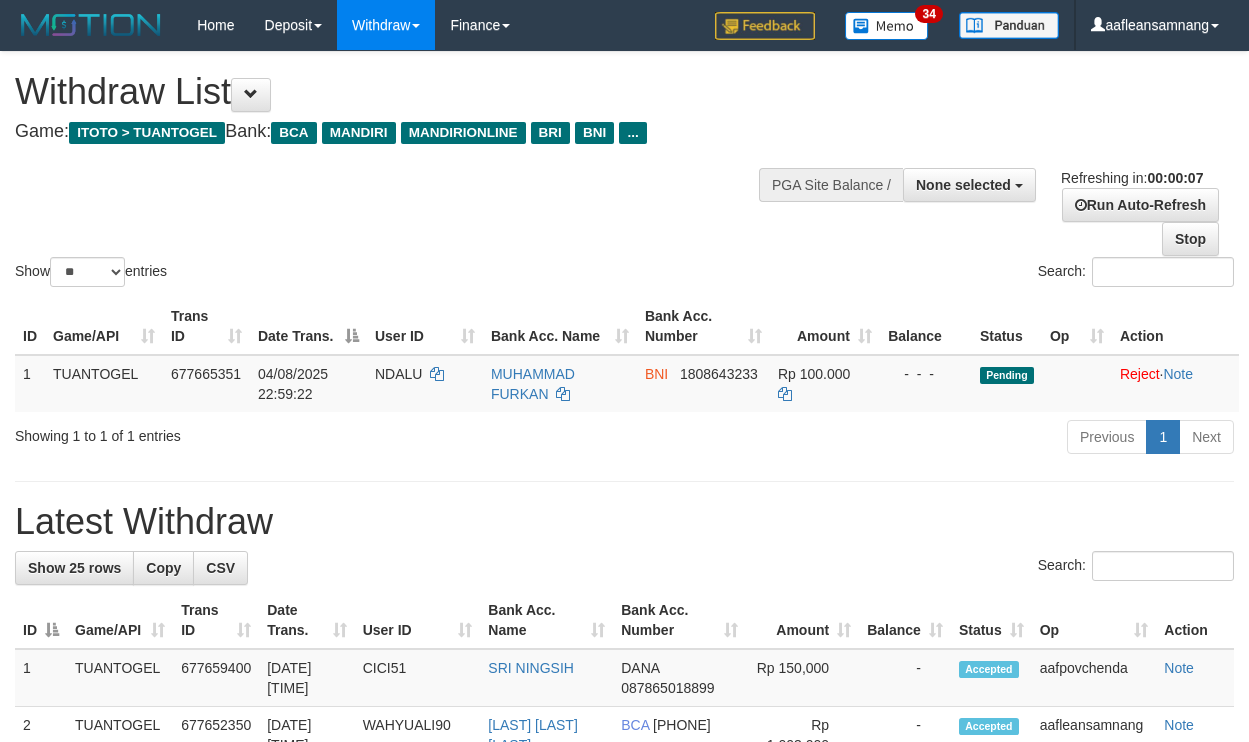 select 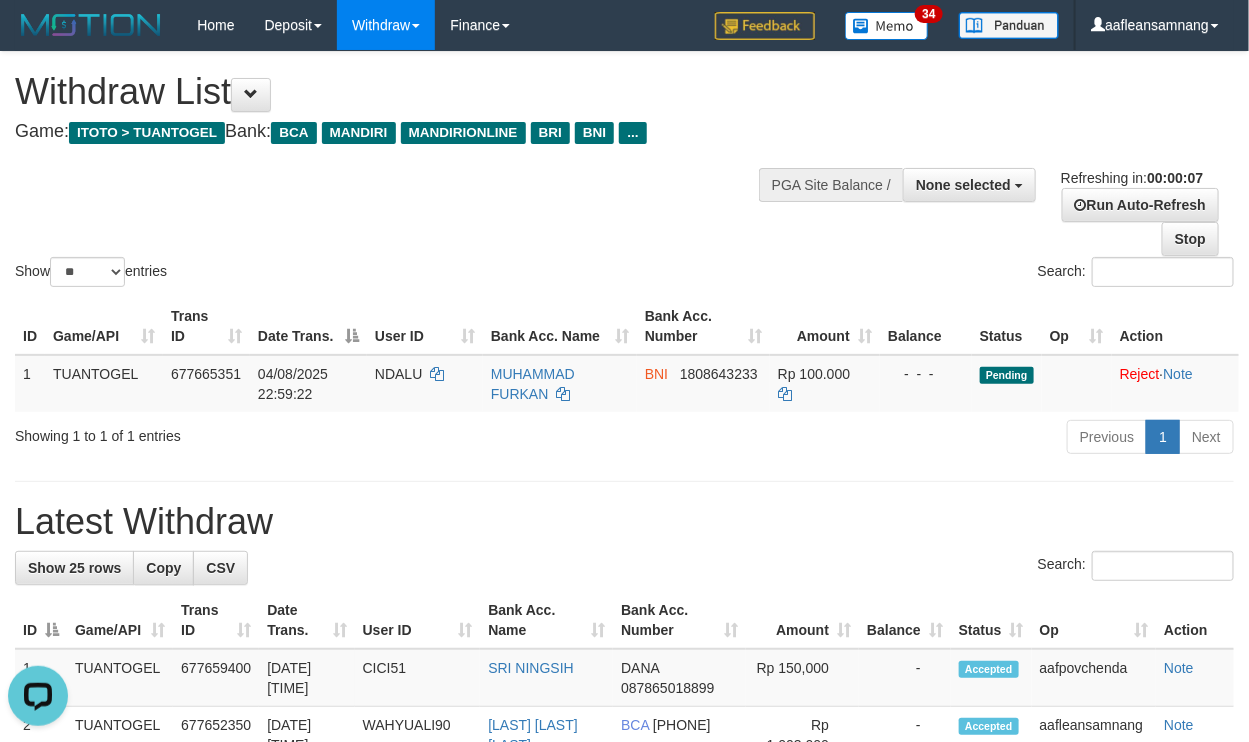 scroll, scrollTop: 0, scrollLeft: 0, axis: both 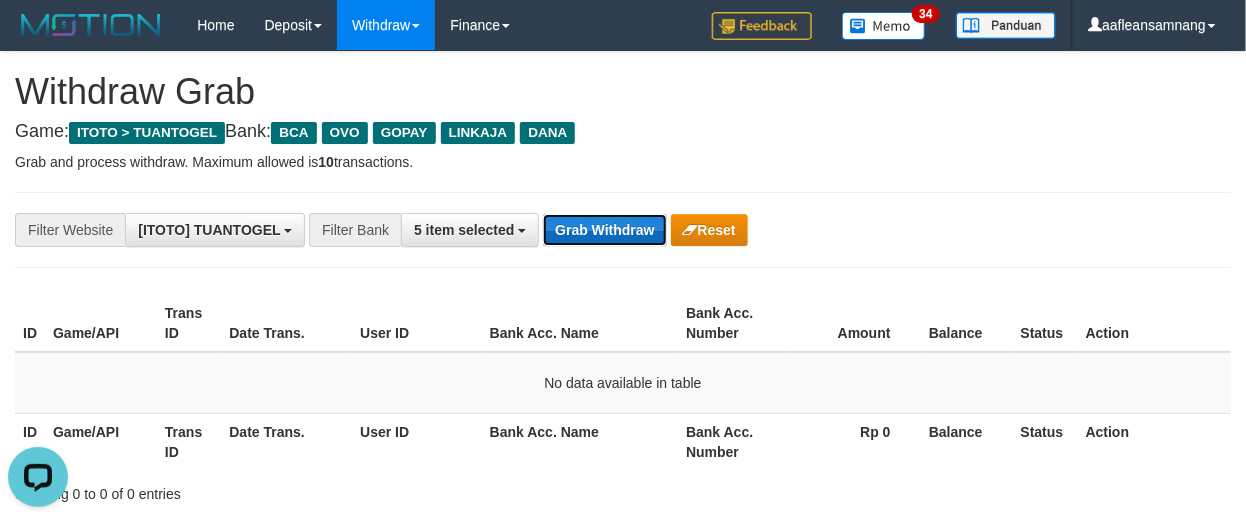 click on "Grab Withdraw" at bounding box center (604, 230) 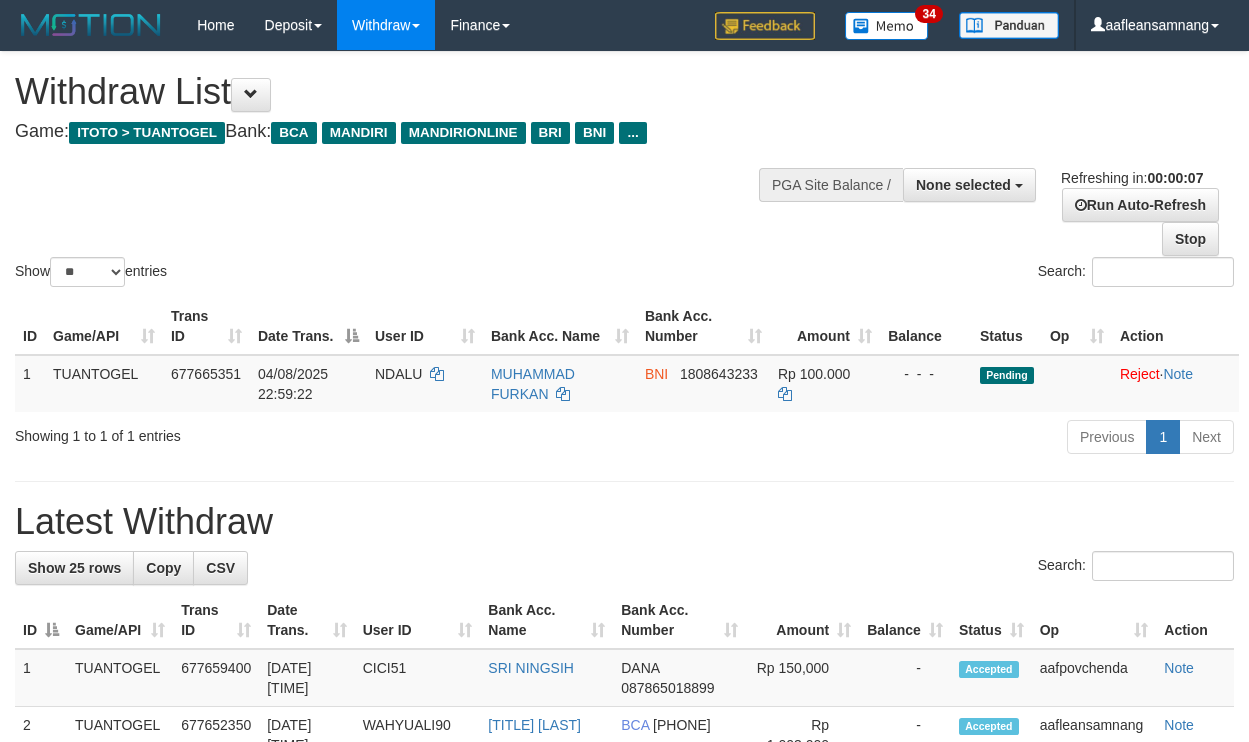 select 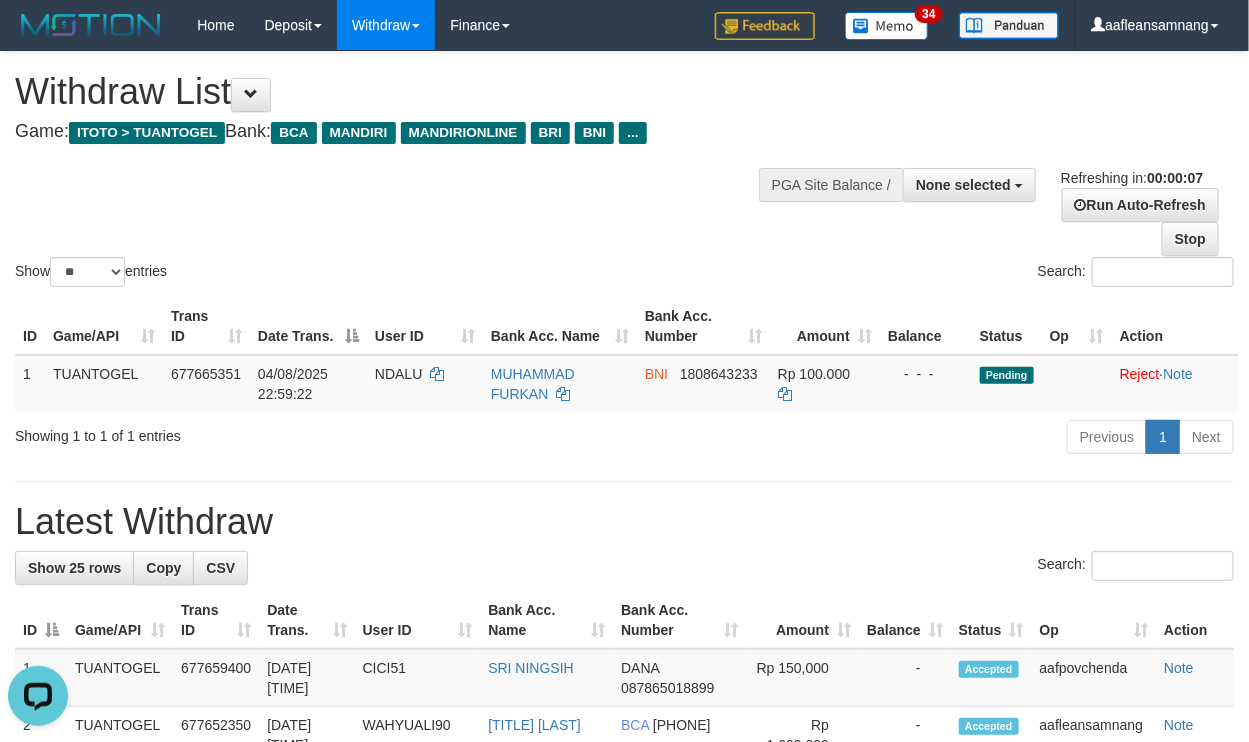 scroll, scrollTop: 0, scrollLeft: 0, axis: both 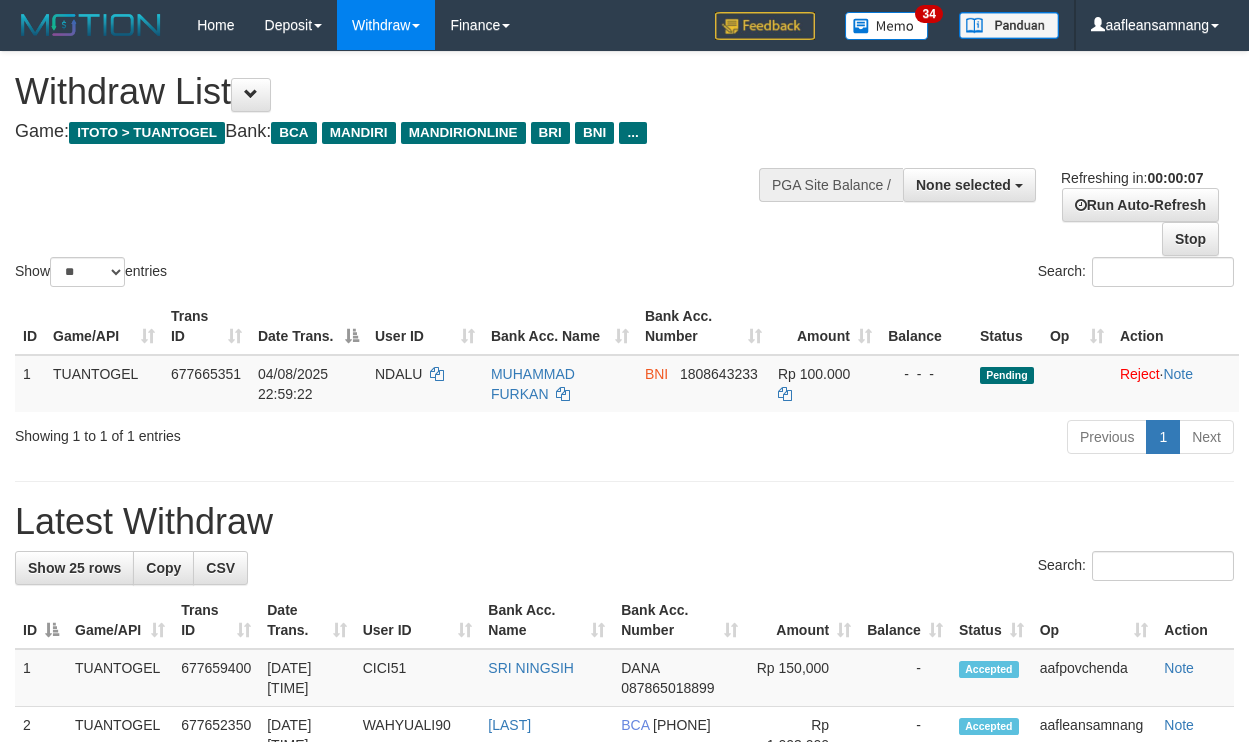 select 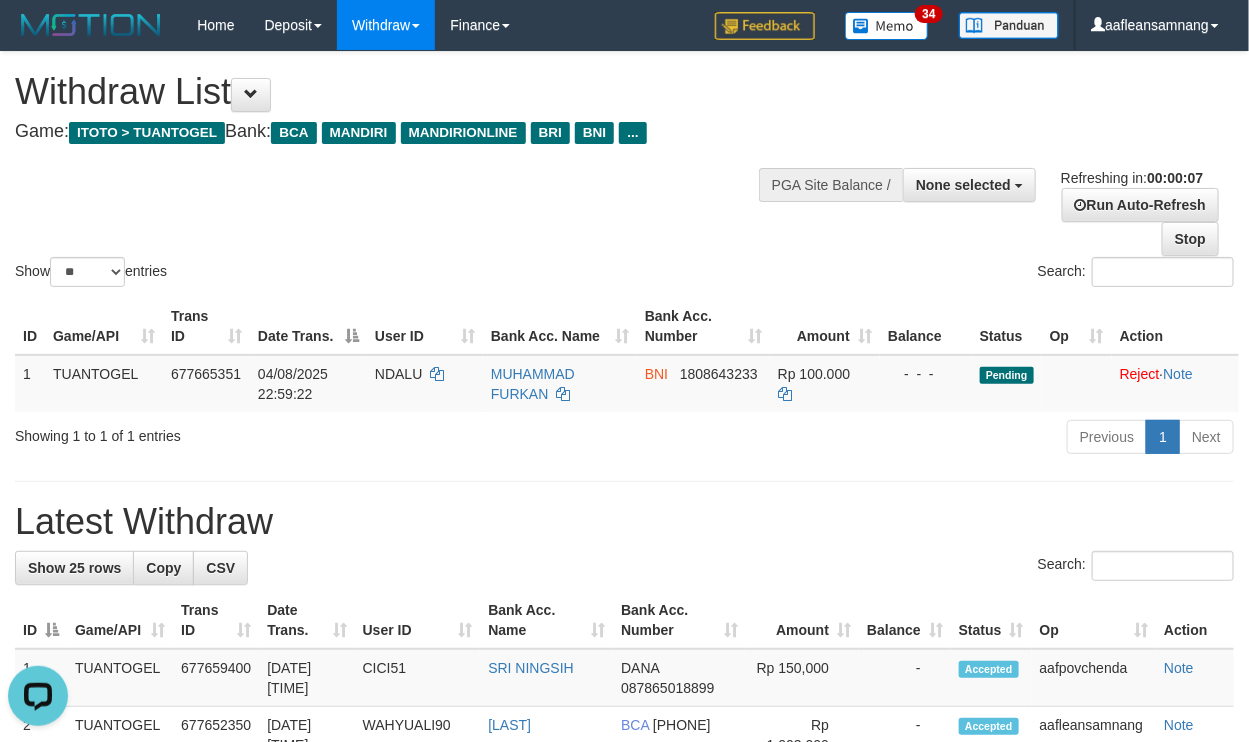 scroll, scrollTop: 0, scrollLeft: 0, axis: both 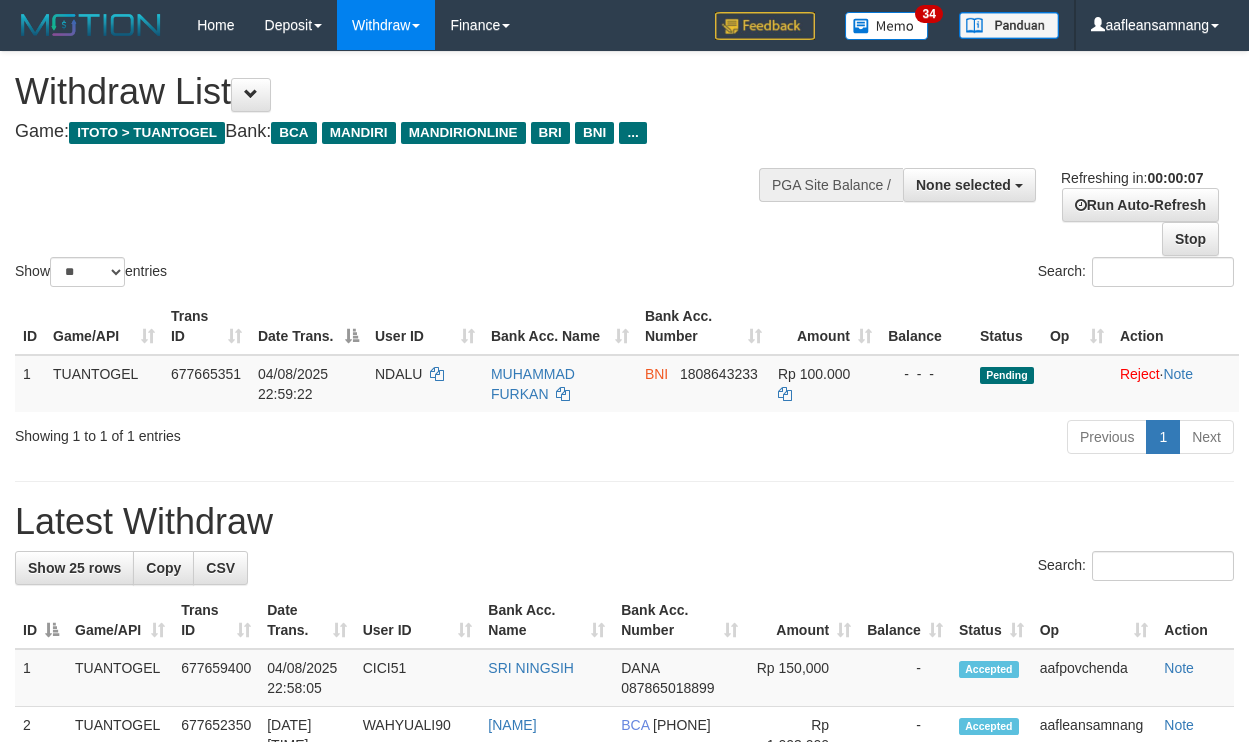 select 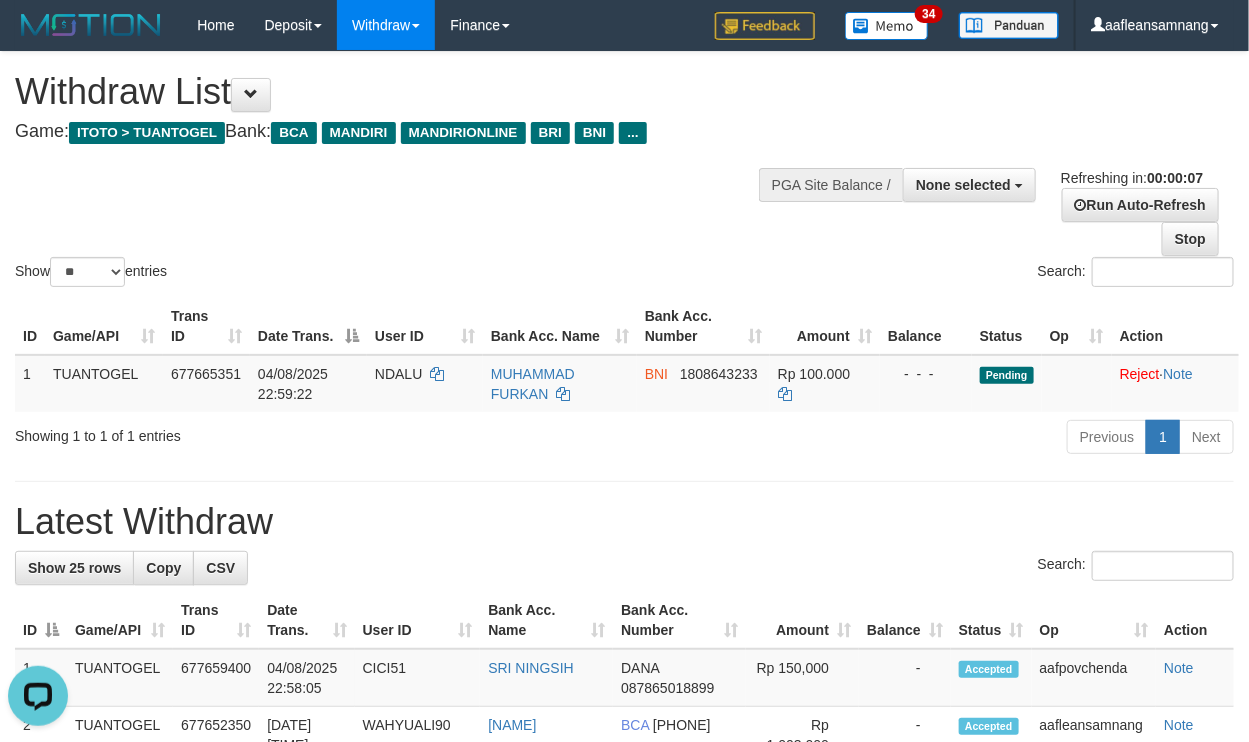 scroll, scrollTop: 0, scrollLeft: 0, axis: both 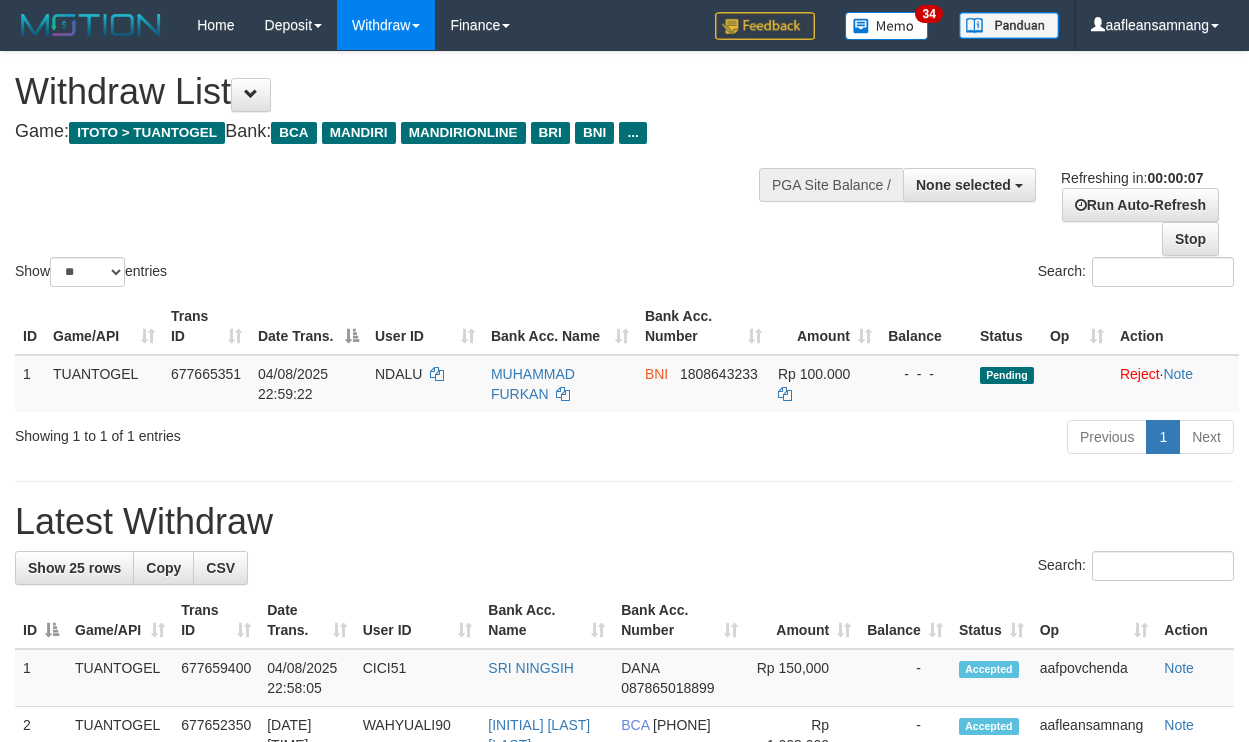 select 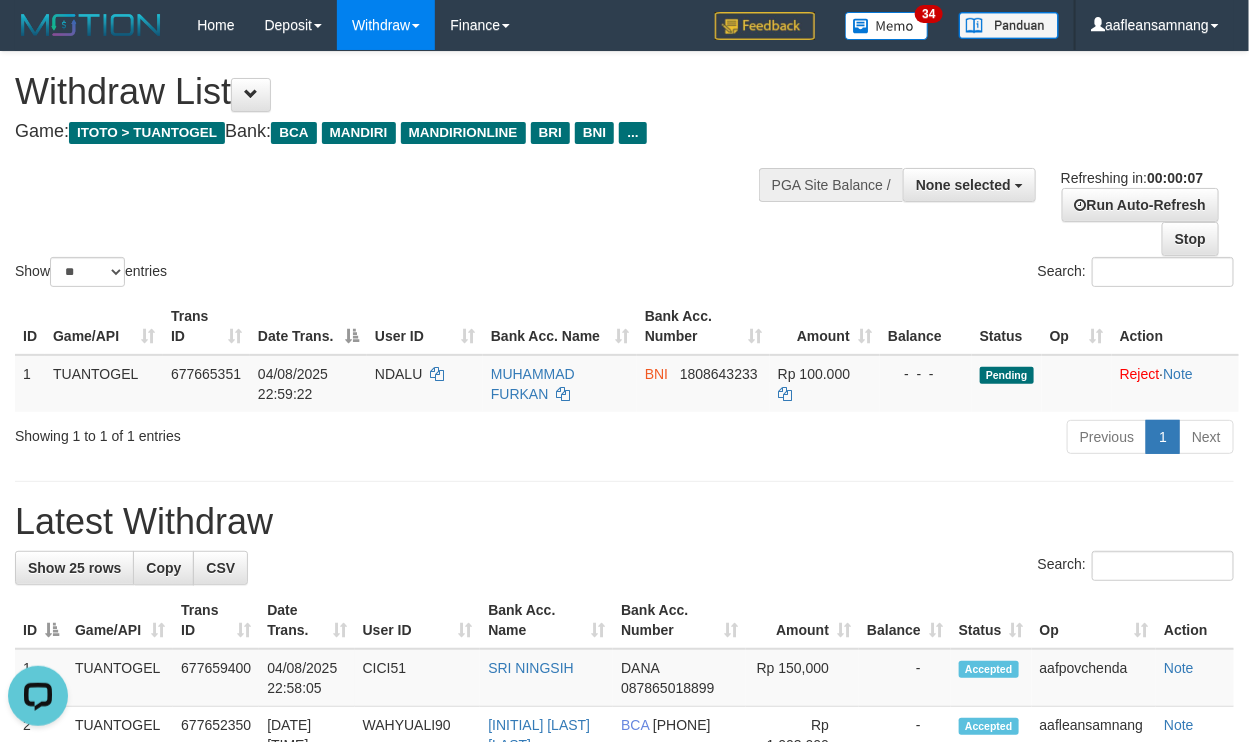 scroll, scrollTop: 0, scrollLeft: 0, axis: both 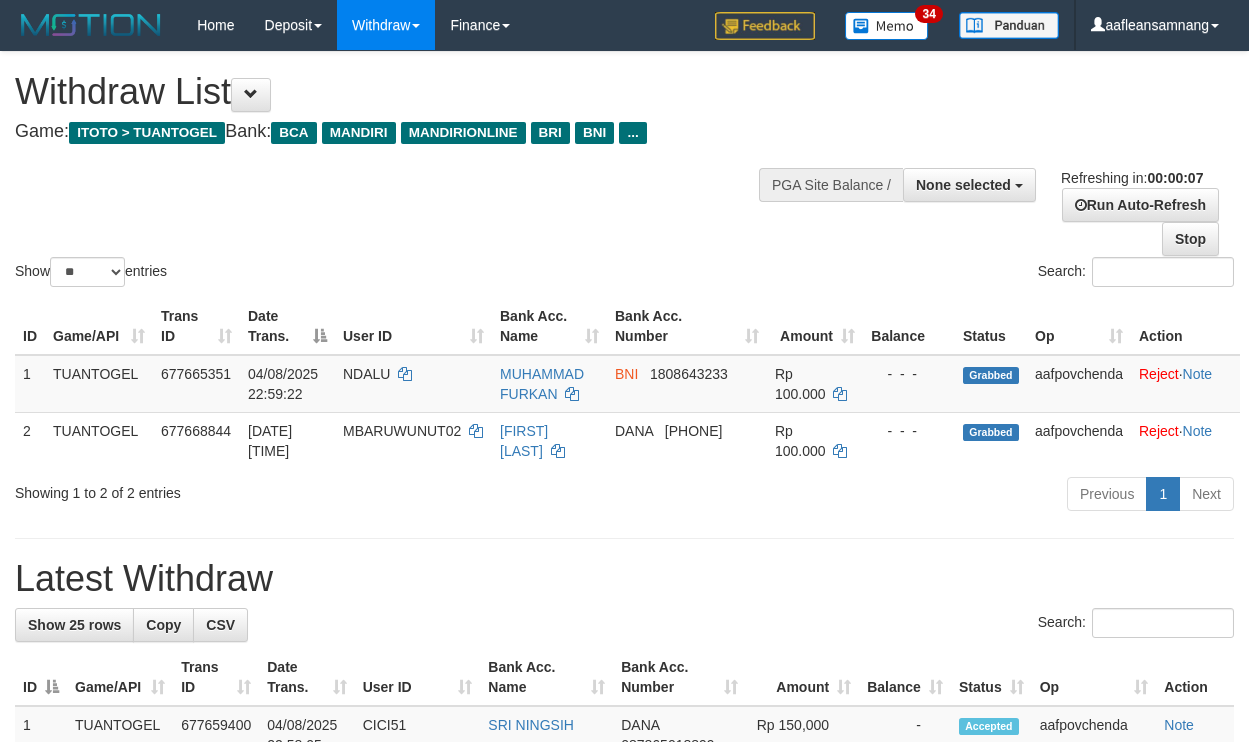 select 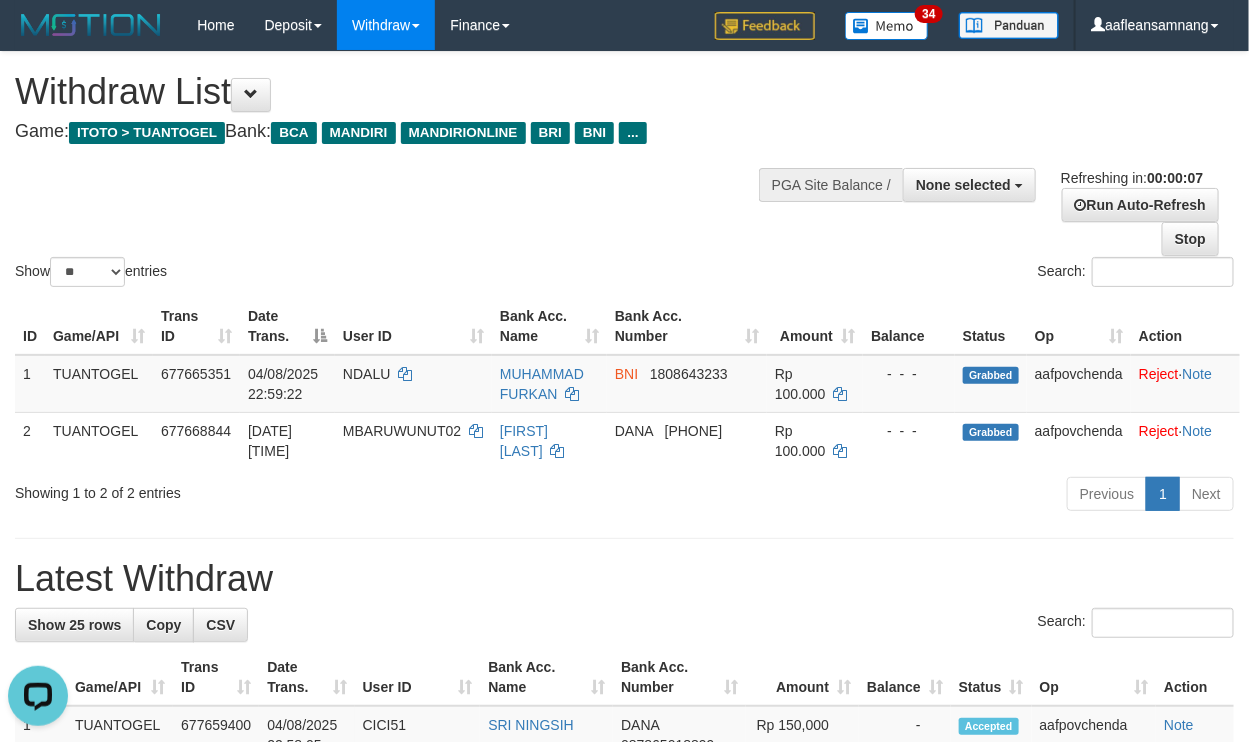 scroll, scrollTop: 0, scrollLeft: 0, axis: both 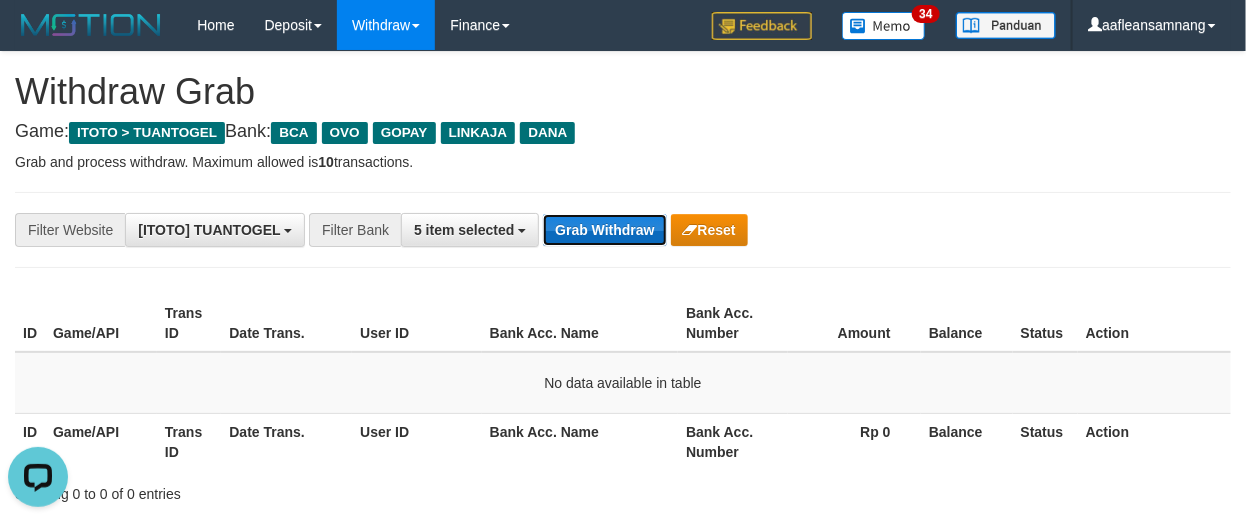 click on "Grab Withdraw" at bounding box center (604, 230) 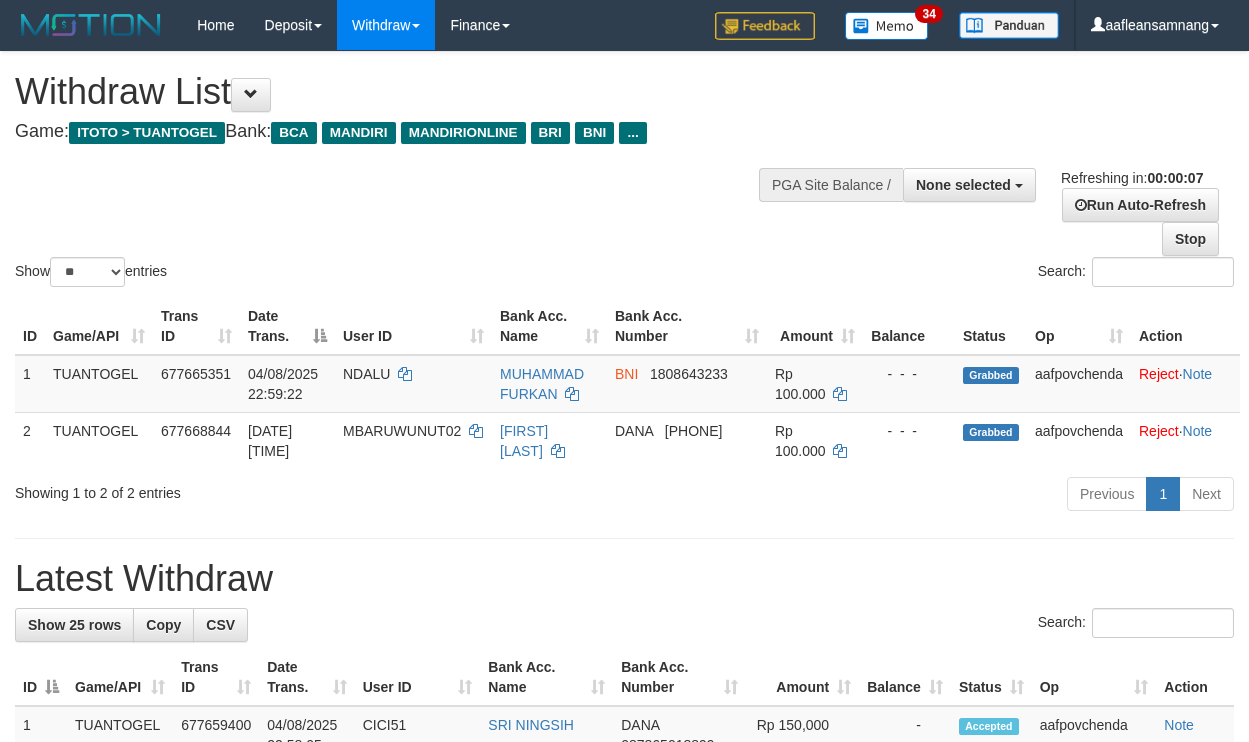 select 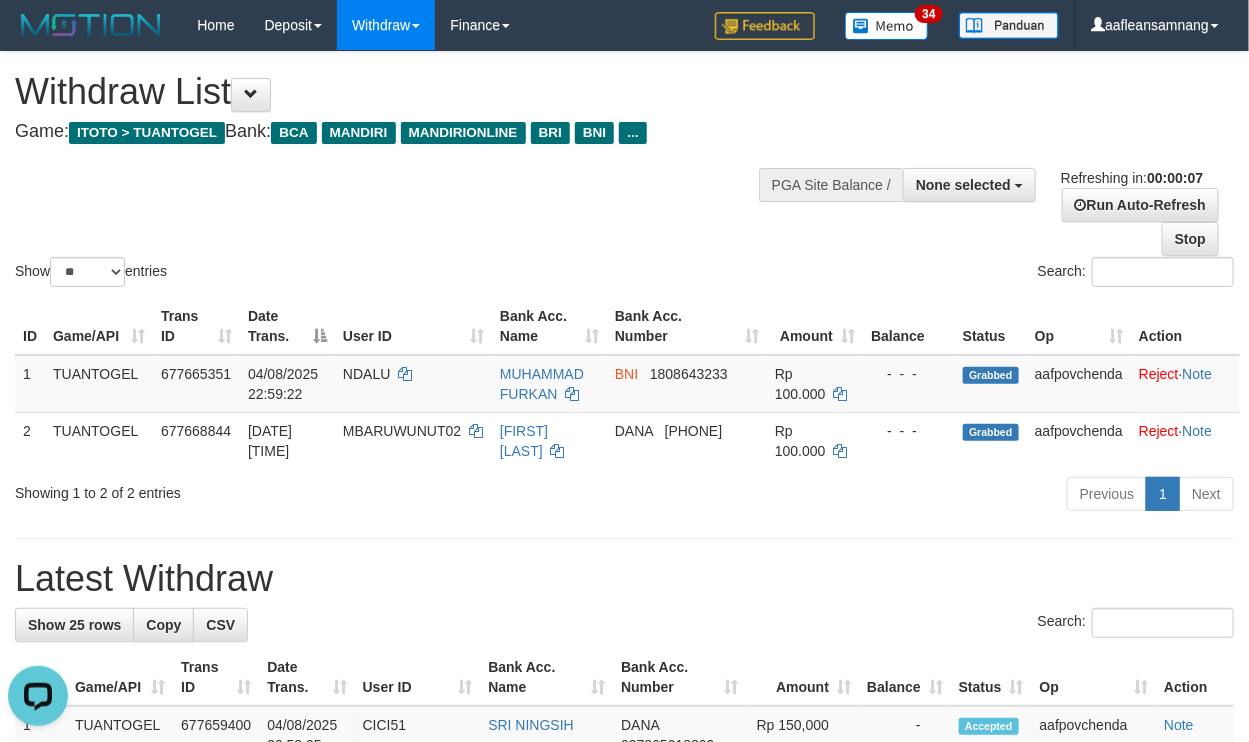 scroll, scrollTop: 0, scrollLeft: 0, axis: both 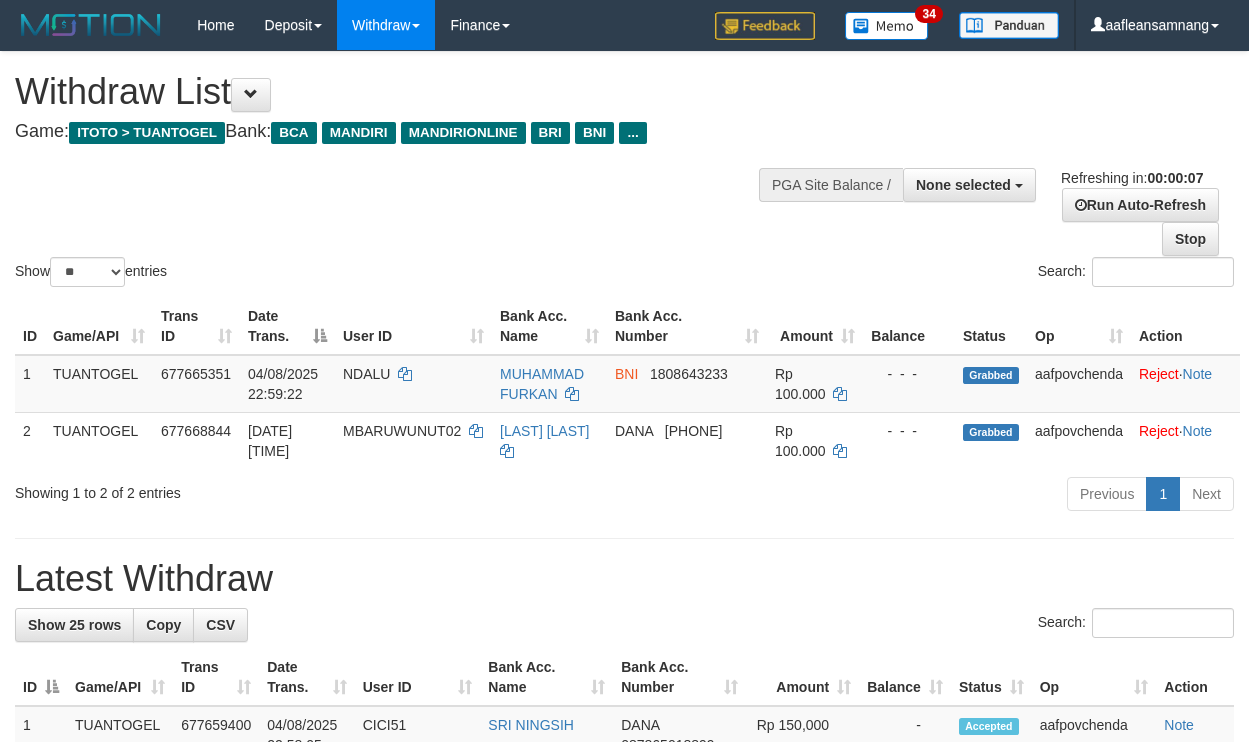 select 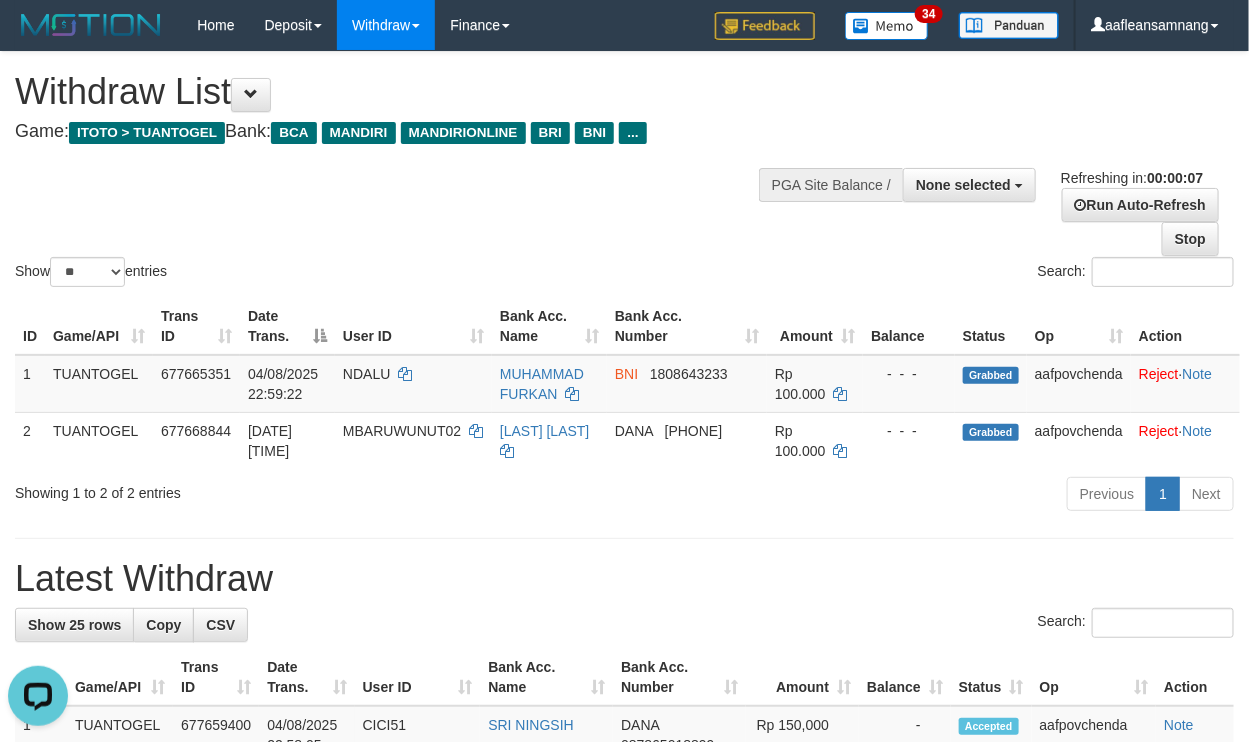 scroll, scrollTop: 0, scrollLeft: 0, axis: both 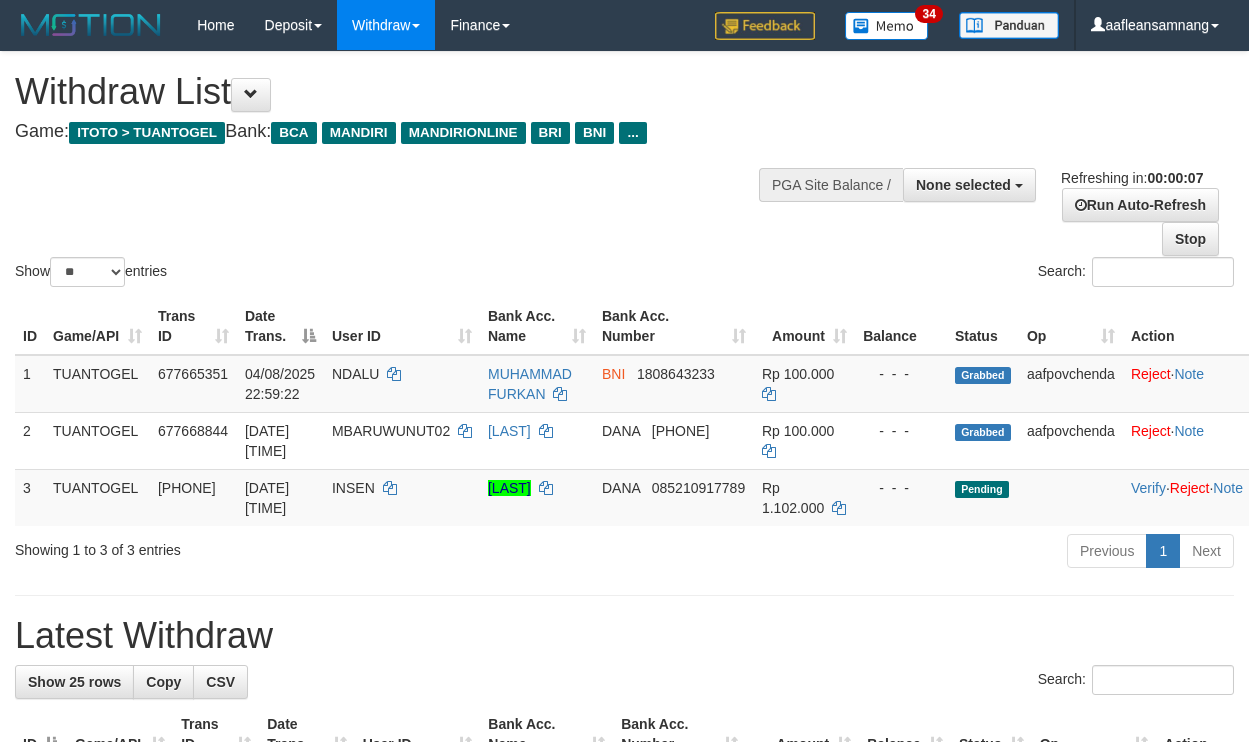 select 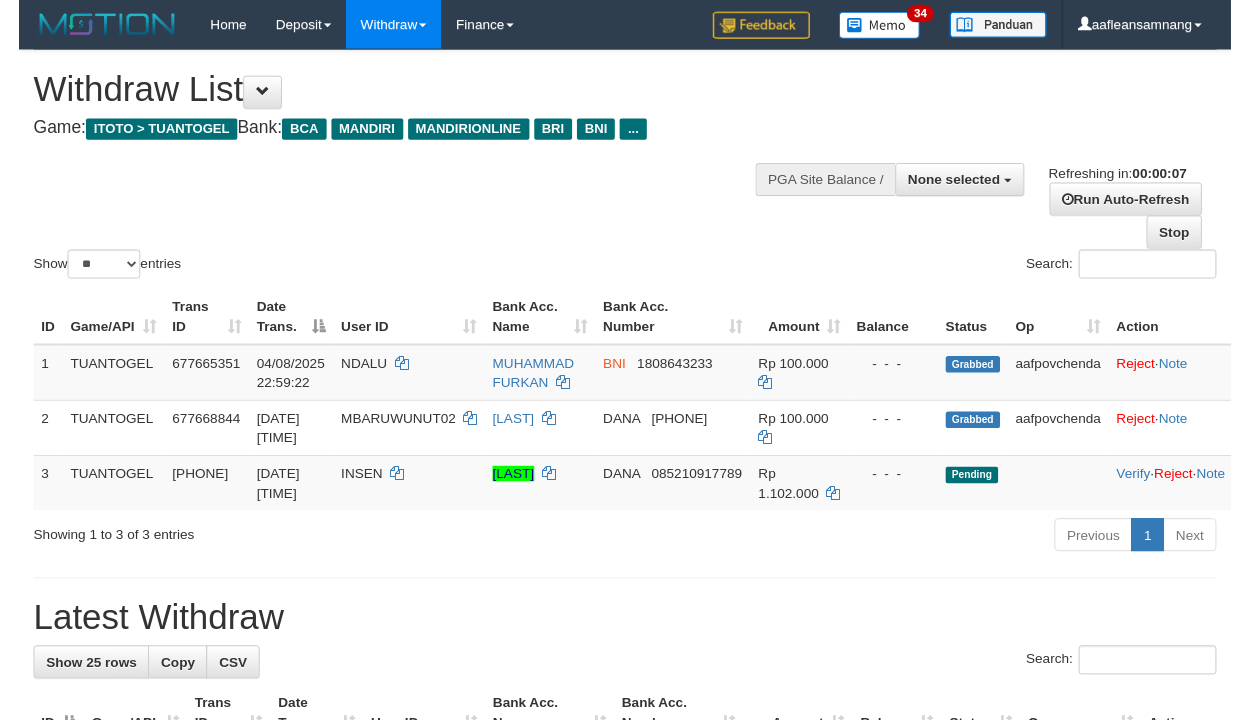 scroll, scrollTop: 0, scrollLeft: 0, axis: both 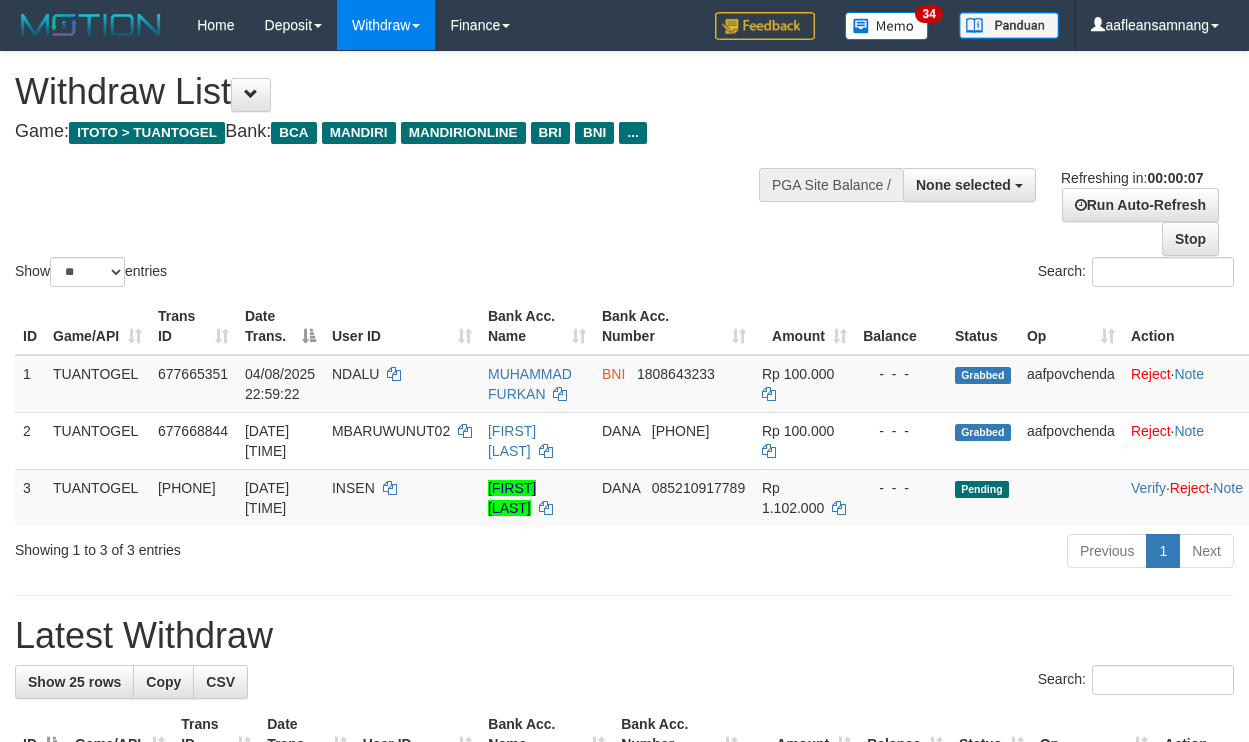 select 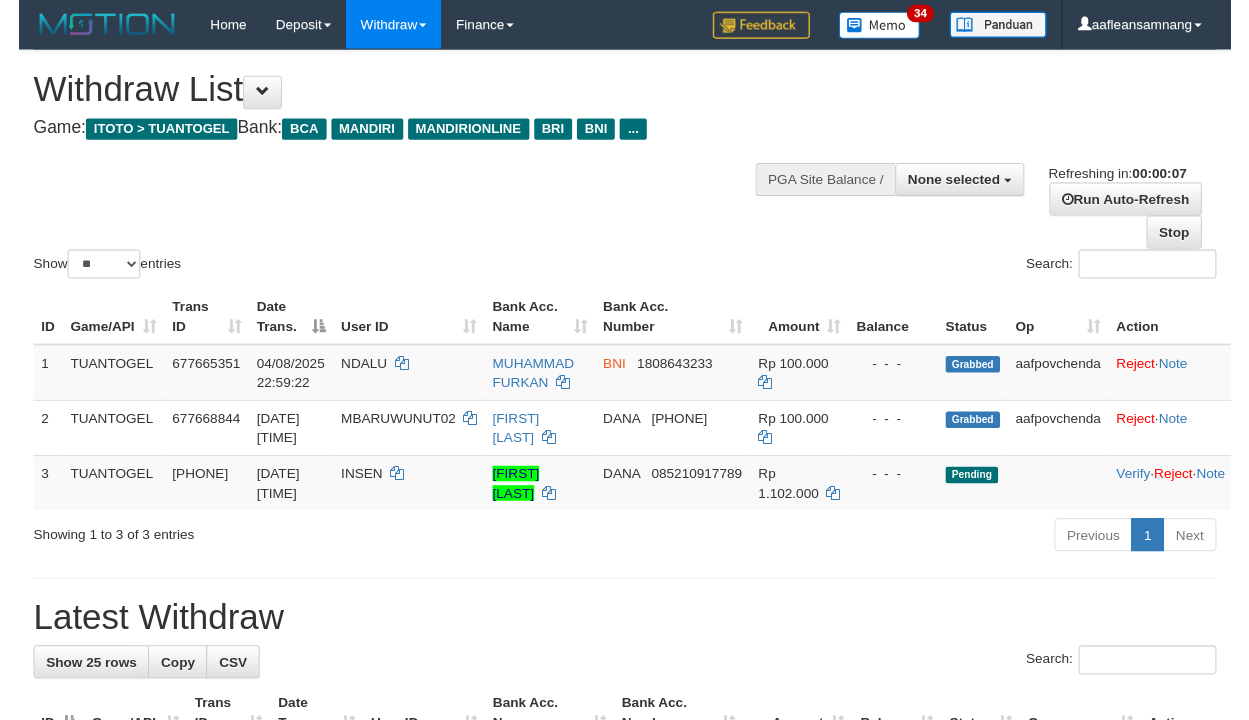 scroll, scrollTop: 0, scrollLeft: 0, axis: both 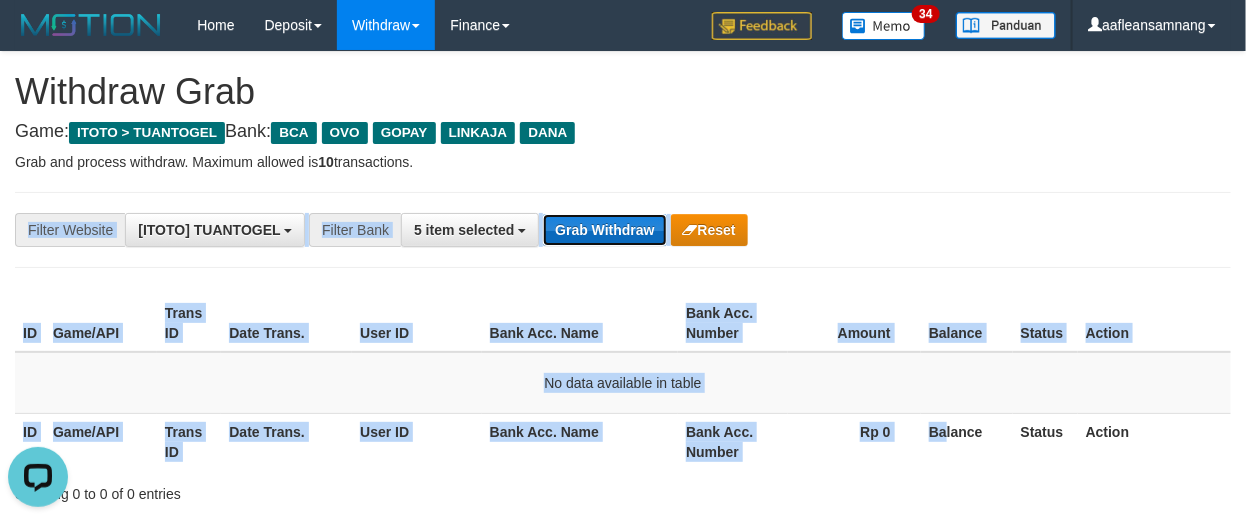 click on "Grab Withdraw" at bounding box center [604, 230] 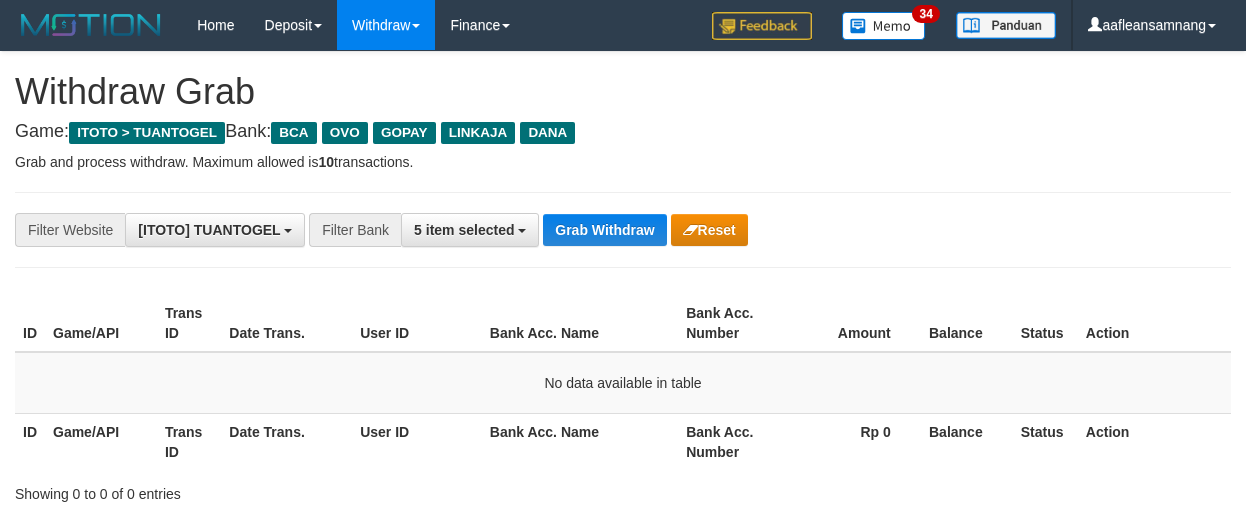 scroll, scrollTop: 0, scrollLeft: 0, axis: both 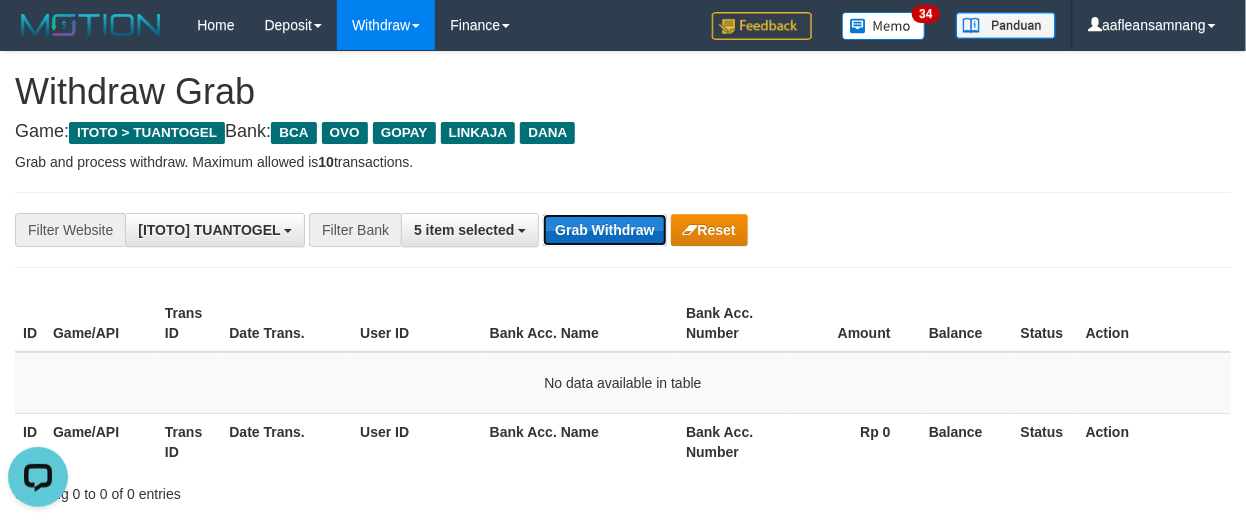 click on "Grab Withdraw" at bounding box center (604, 230) 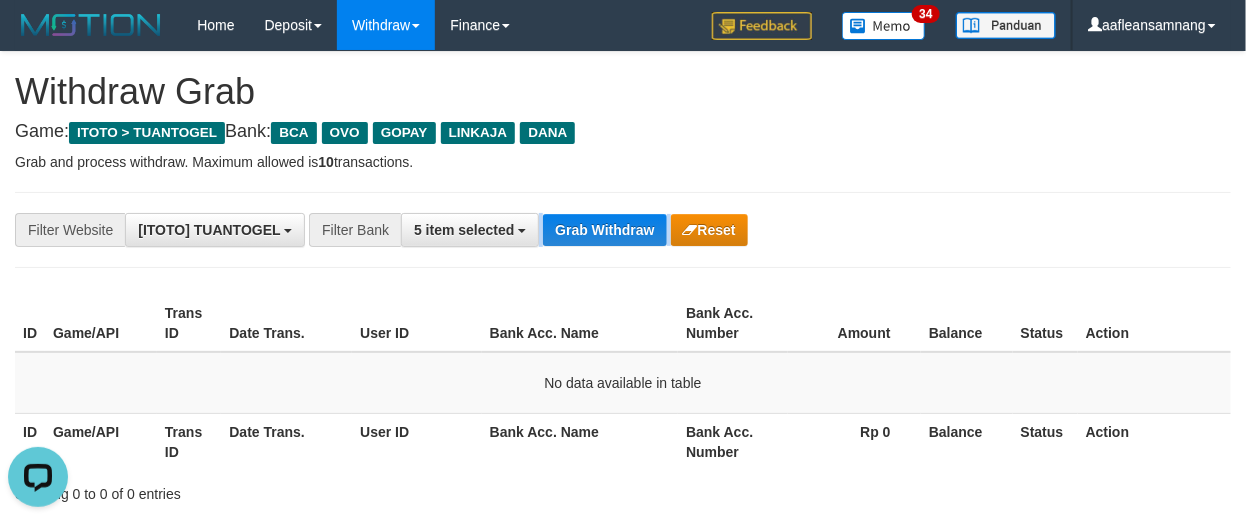 click on "**********" at bounding box center [519, 230] 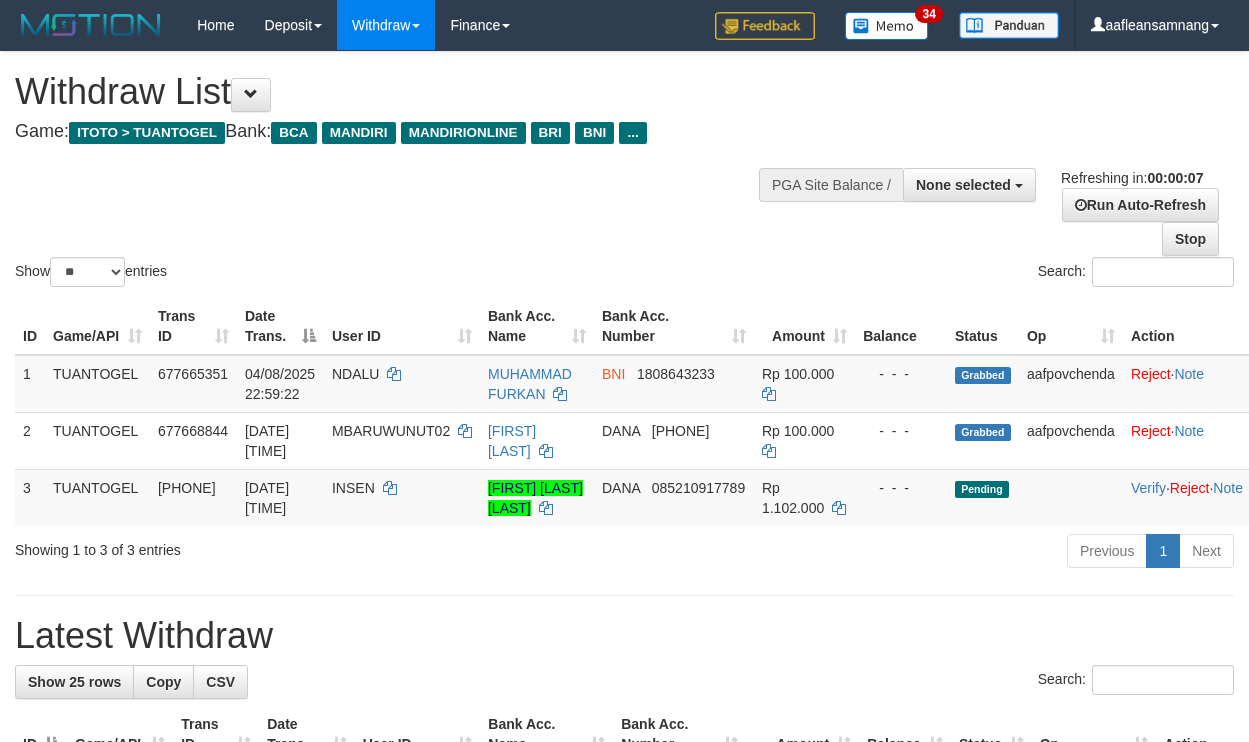 select 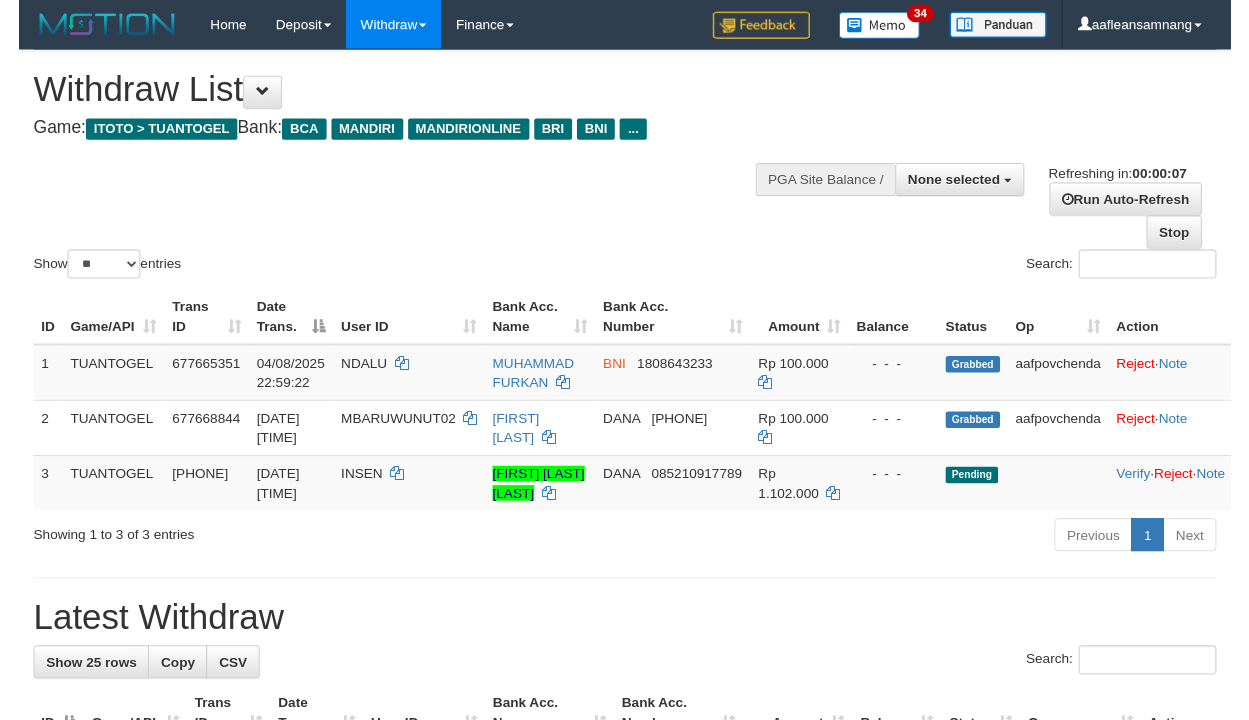 scroll, scrollTop: 0, scrollLeft: 0, axis: both 